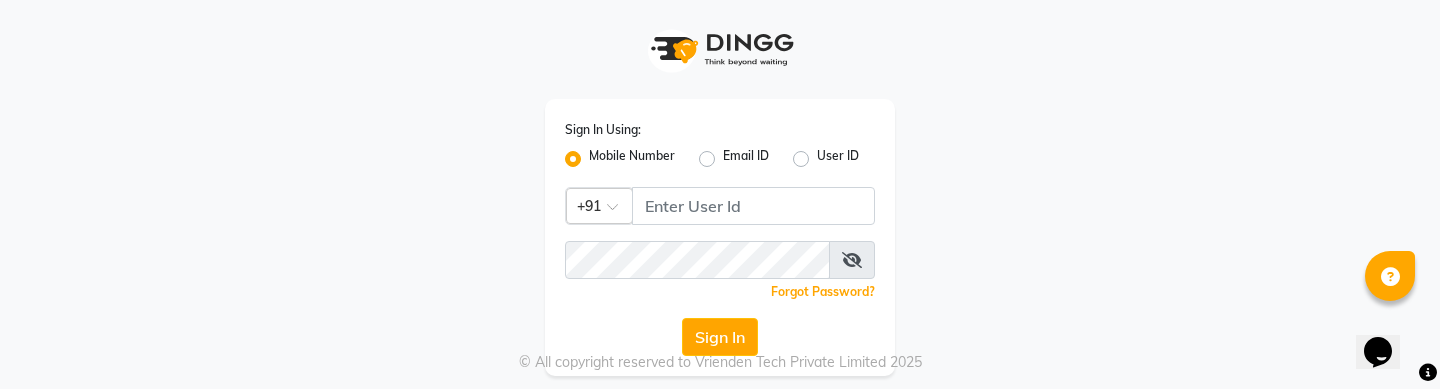 scroll, scrollTop: 0, scrollLeft: 0, axis: both 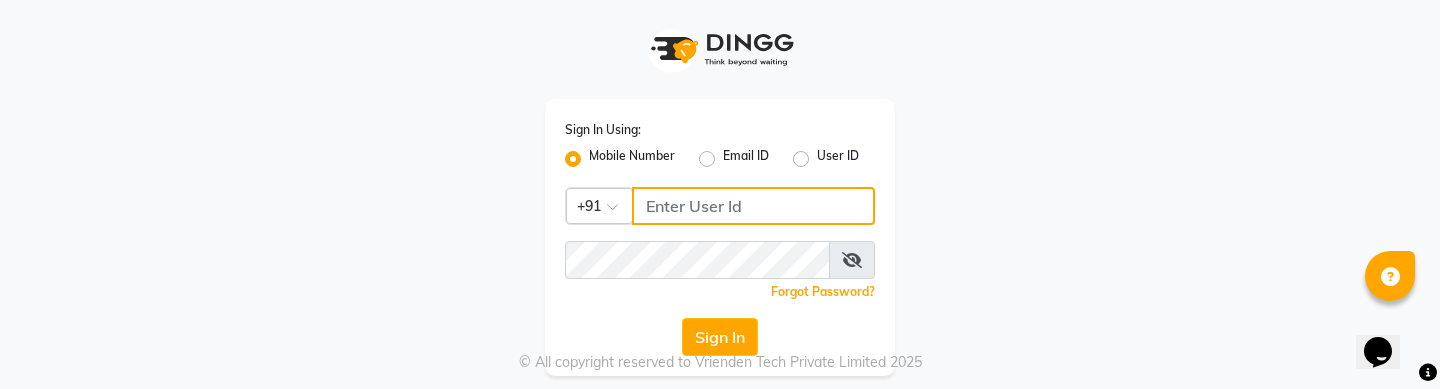 click 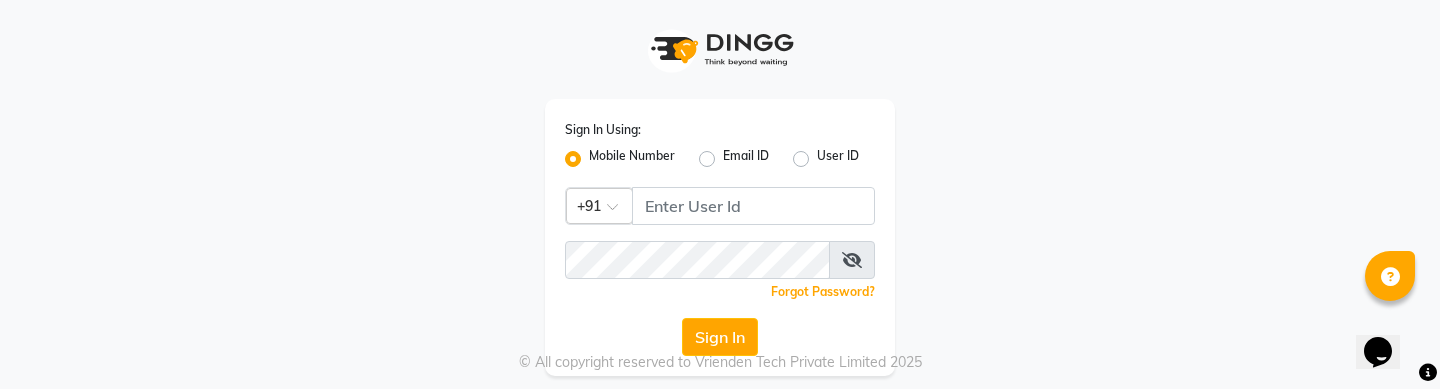 click on "Sign In Using: Mobile Number Email ID User ID Country Code × +91  Remember me Forgot Password?  Sign In" 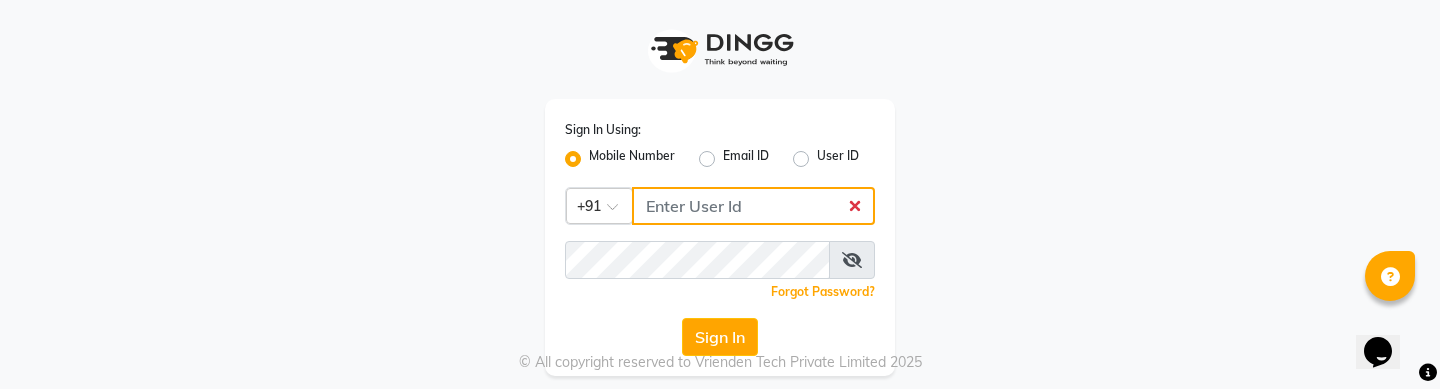 click 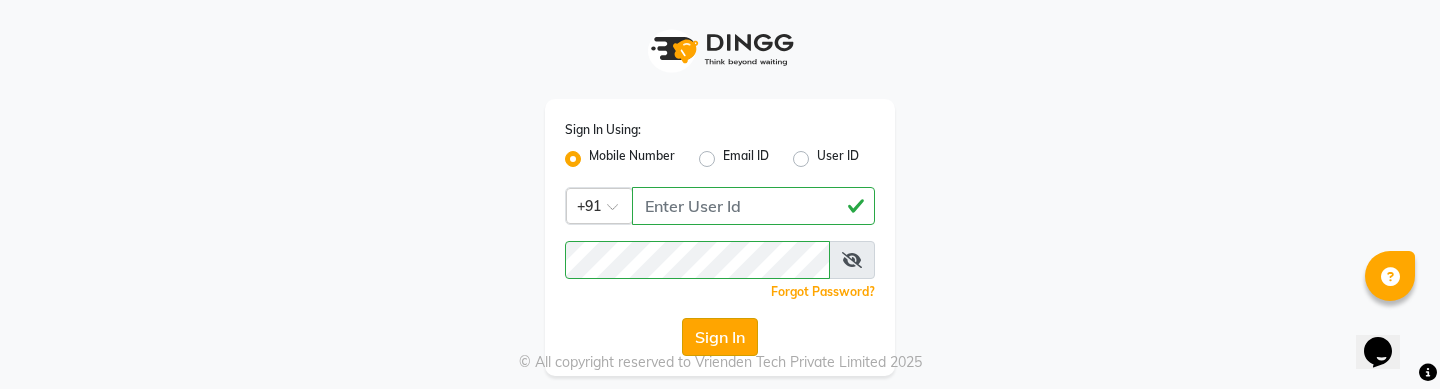 click on "Sign In" 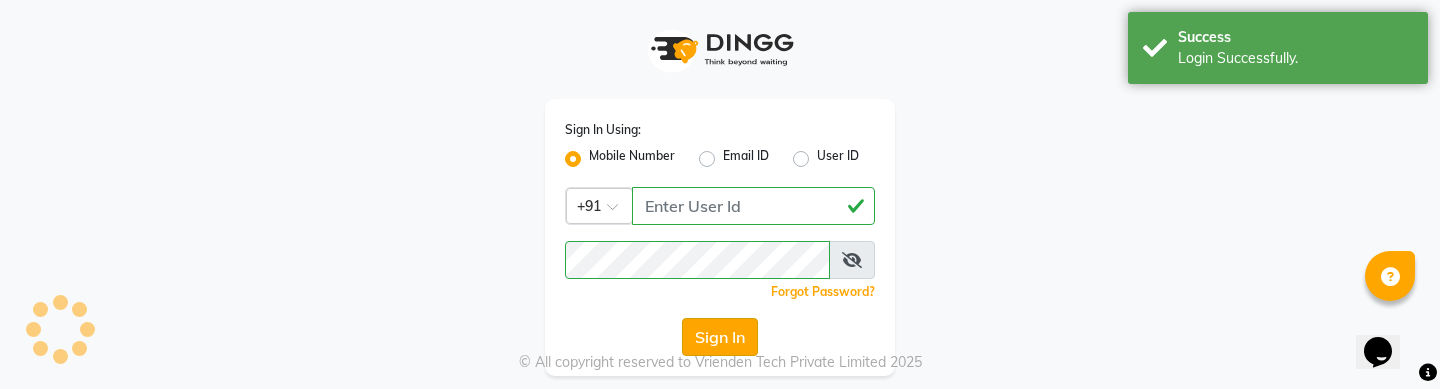 select on "en" 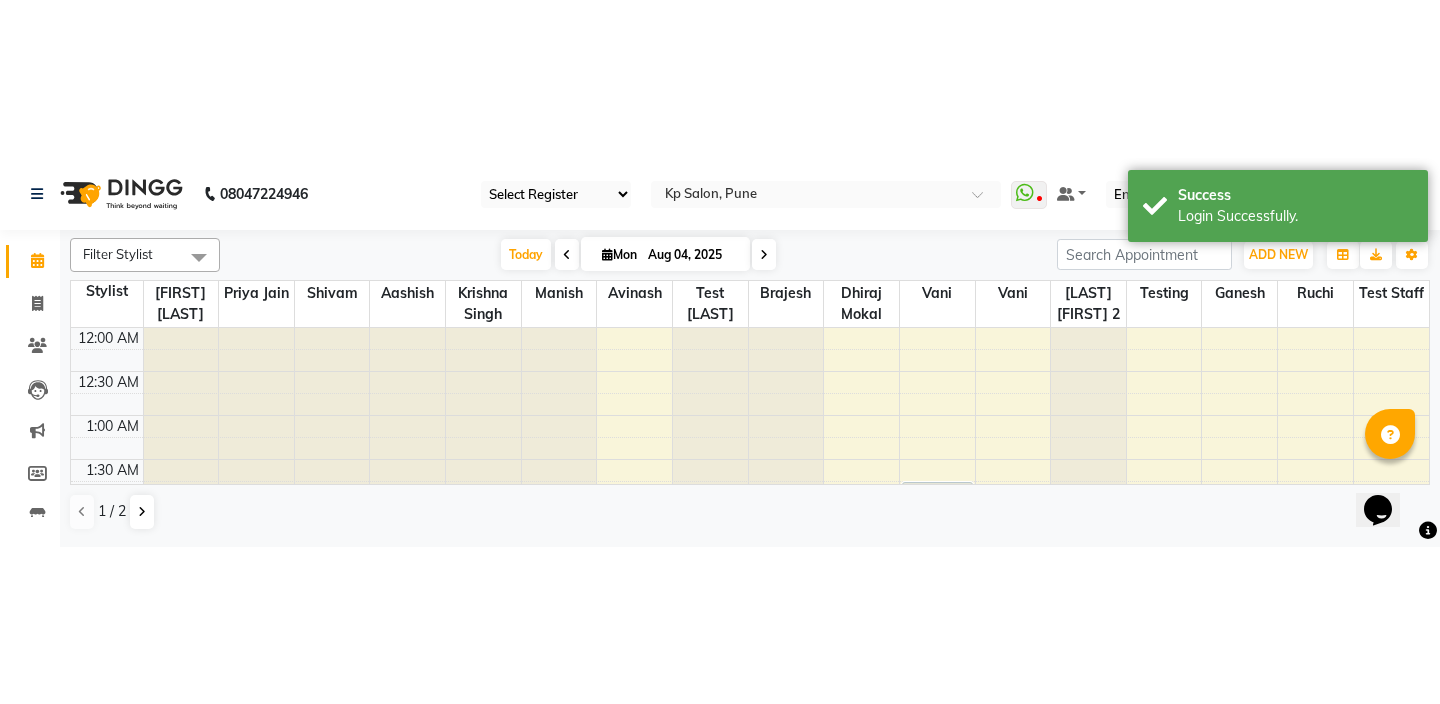 scroll, scrollTop: 529, scrollLeft: 0, axis: vertical 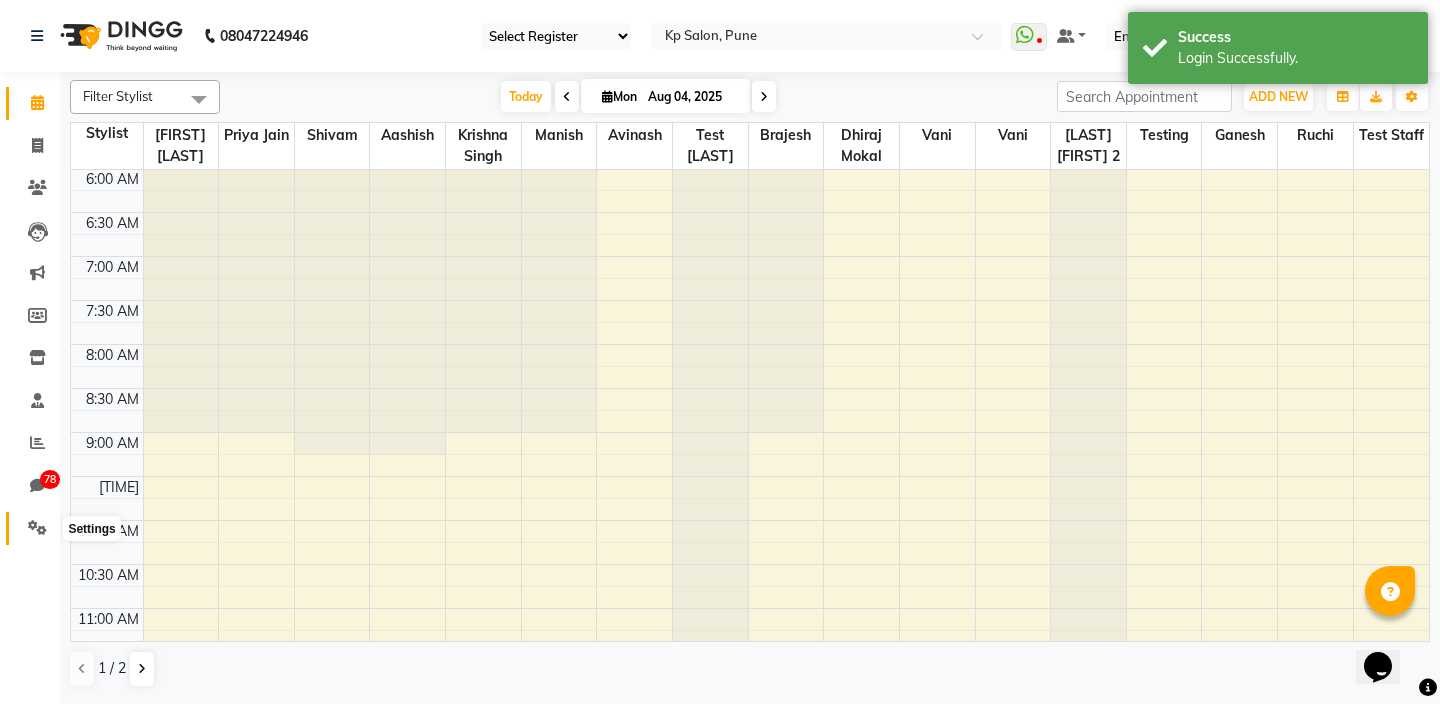 click 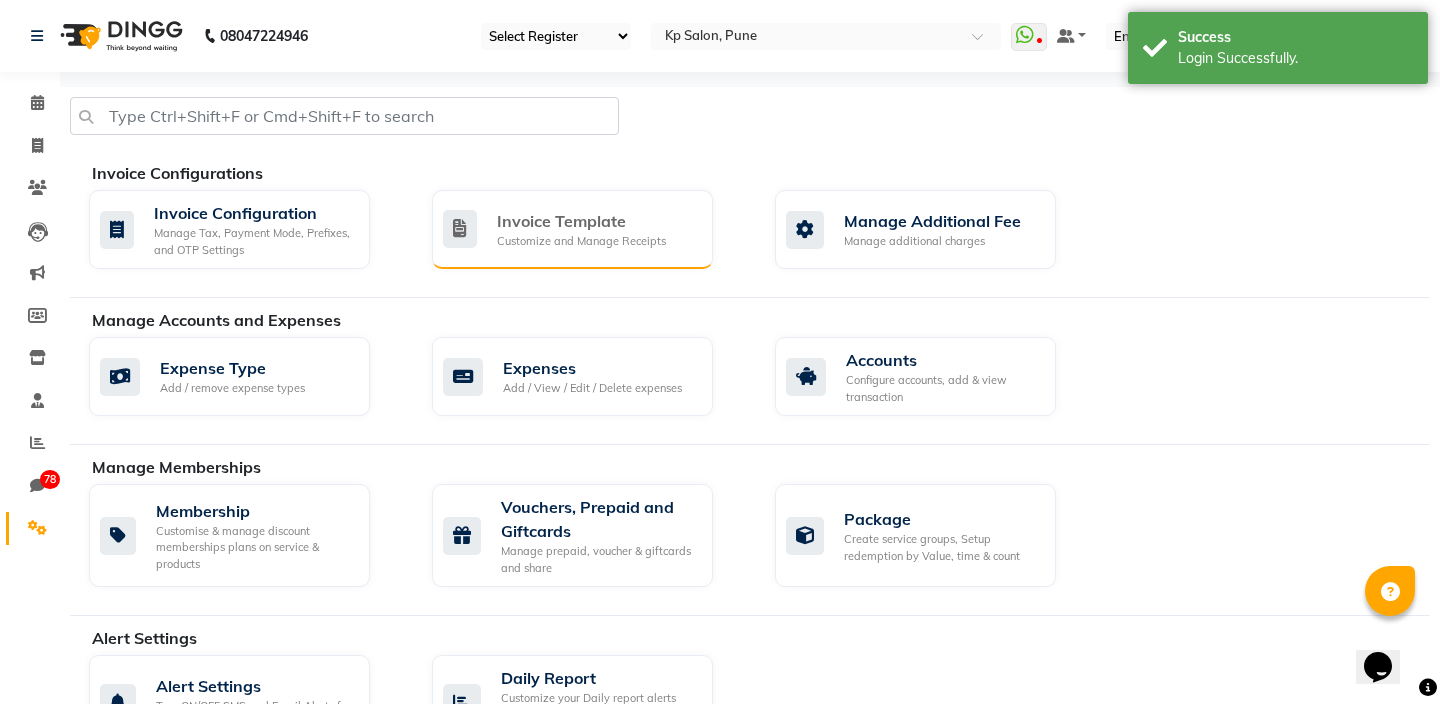 click on "Customize and Manage Receipts" 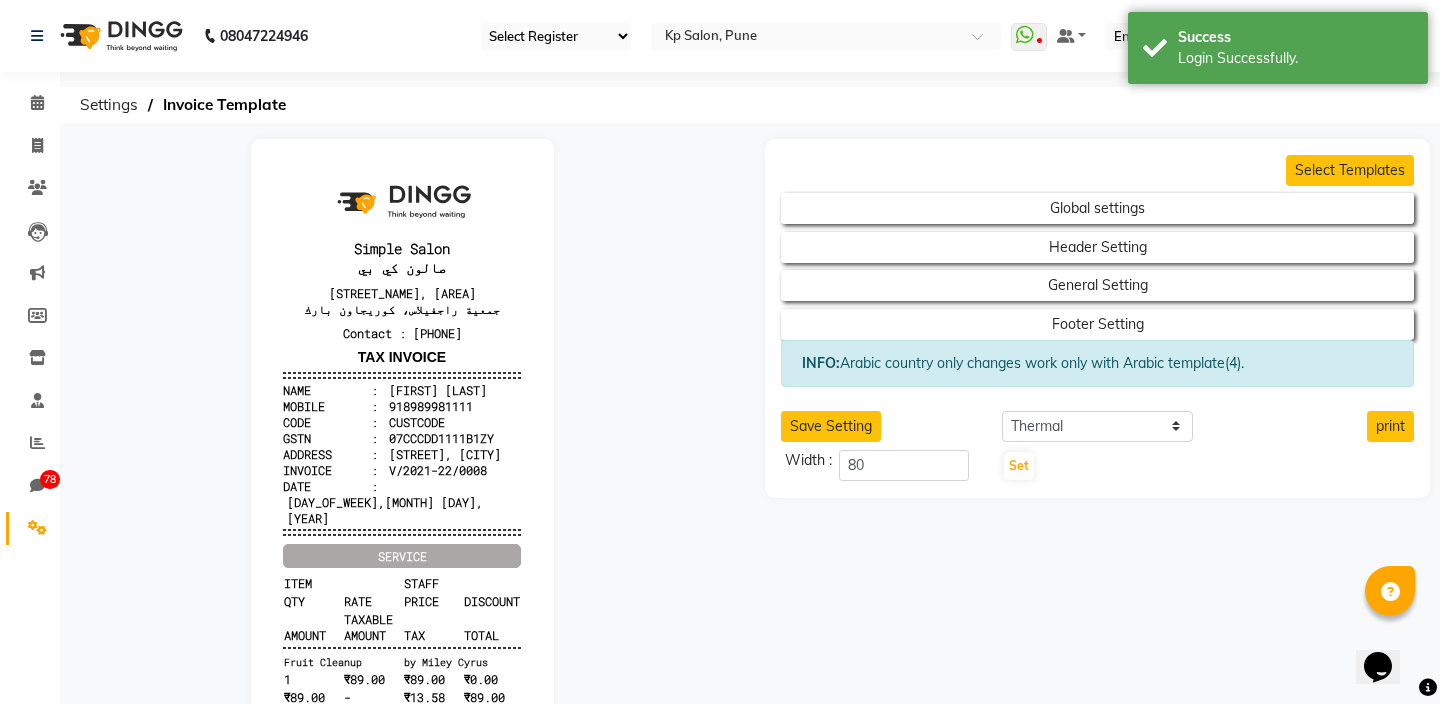 scroll, scrollTop: 0, scrollLeft: 0, axis: both 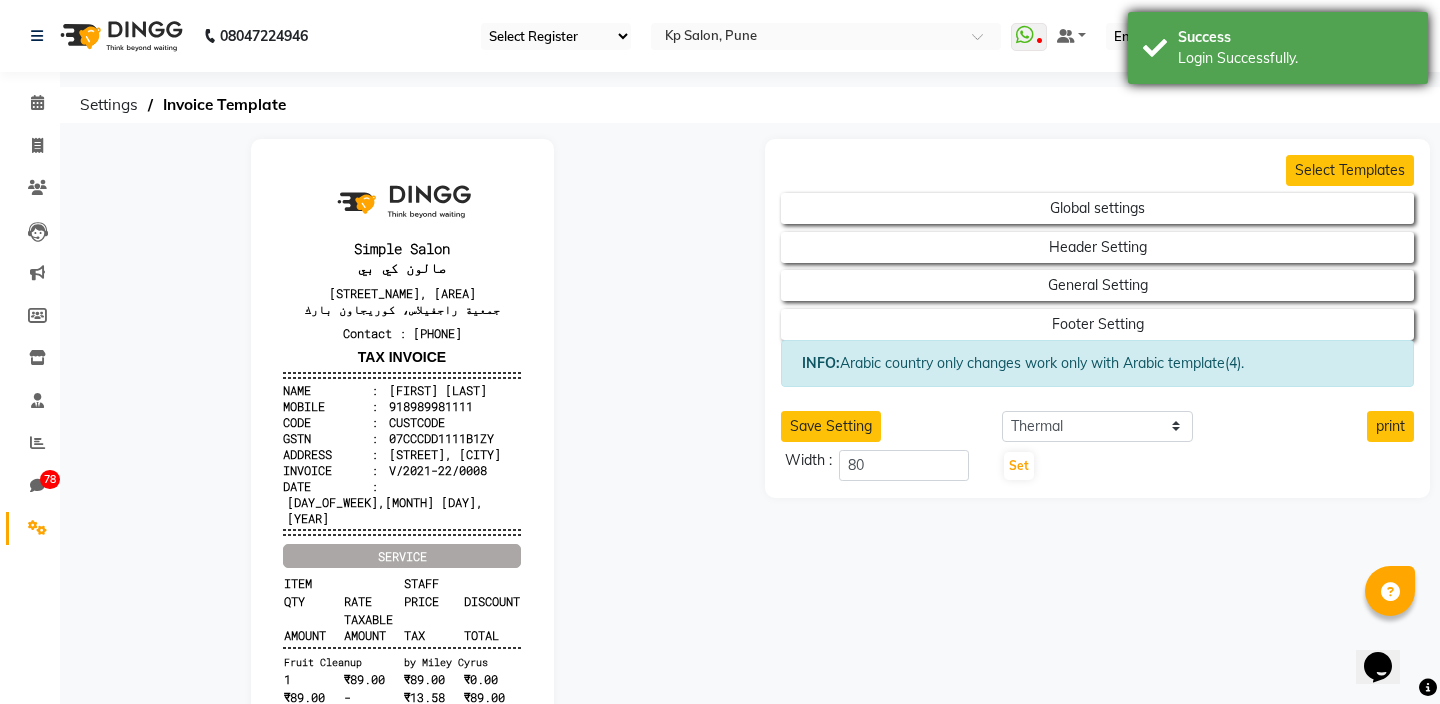 click on "Success   Login Successfully." at bounding box center [1278, 48] 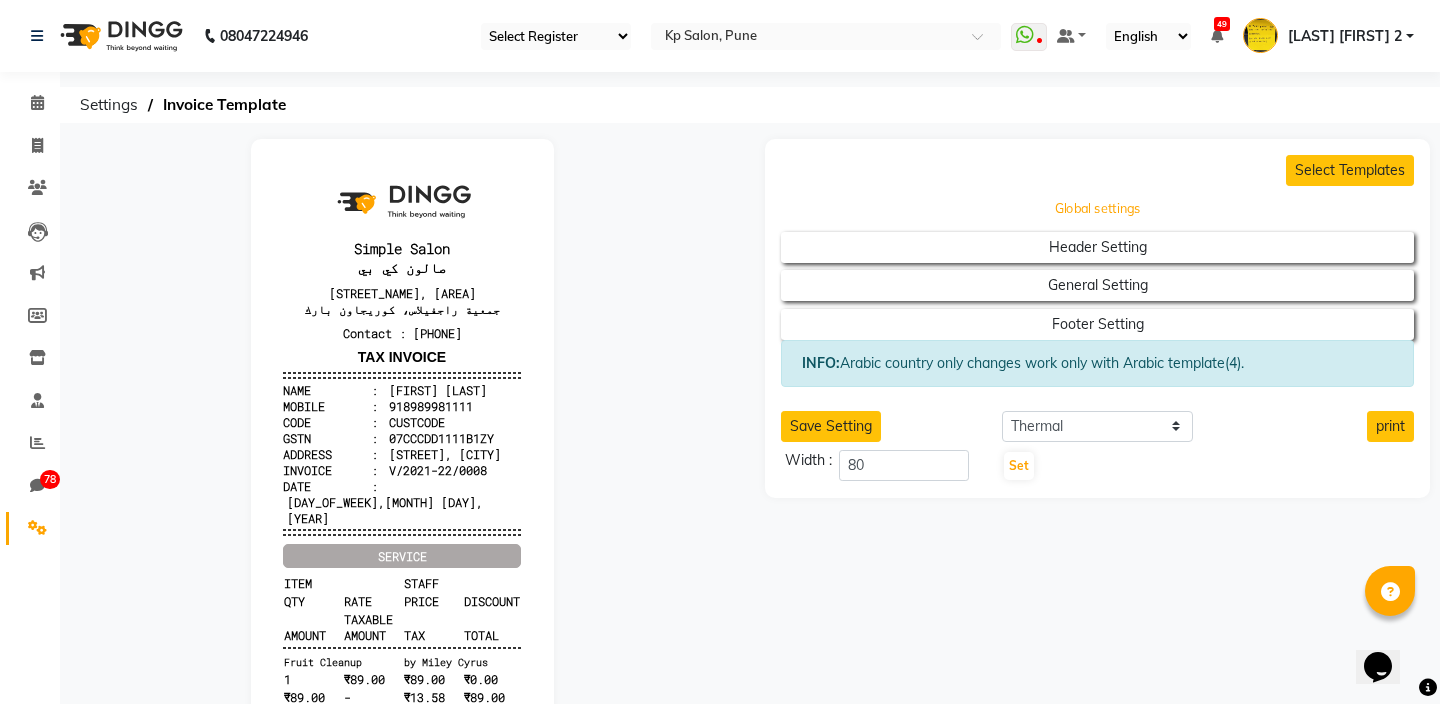 click on "Global settings" at bounding box center [1098, 209] 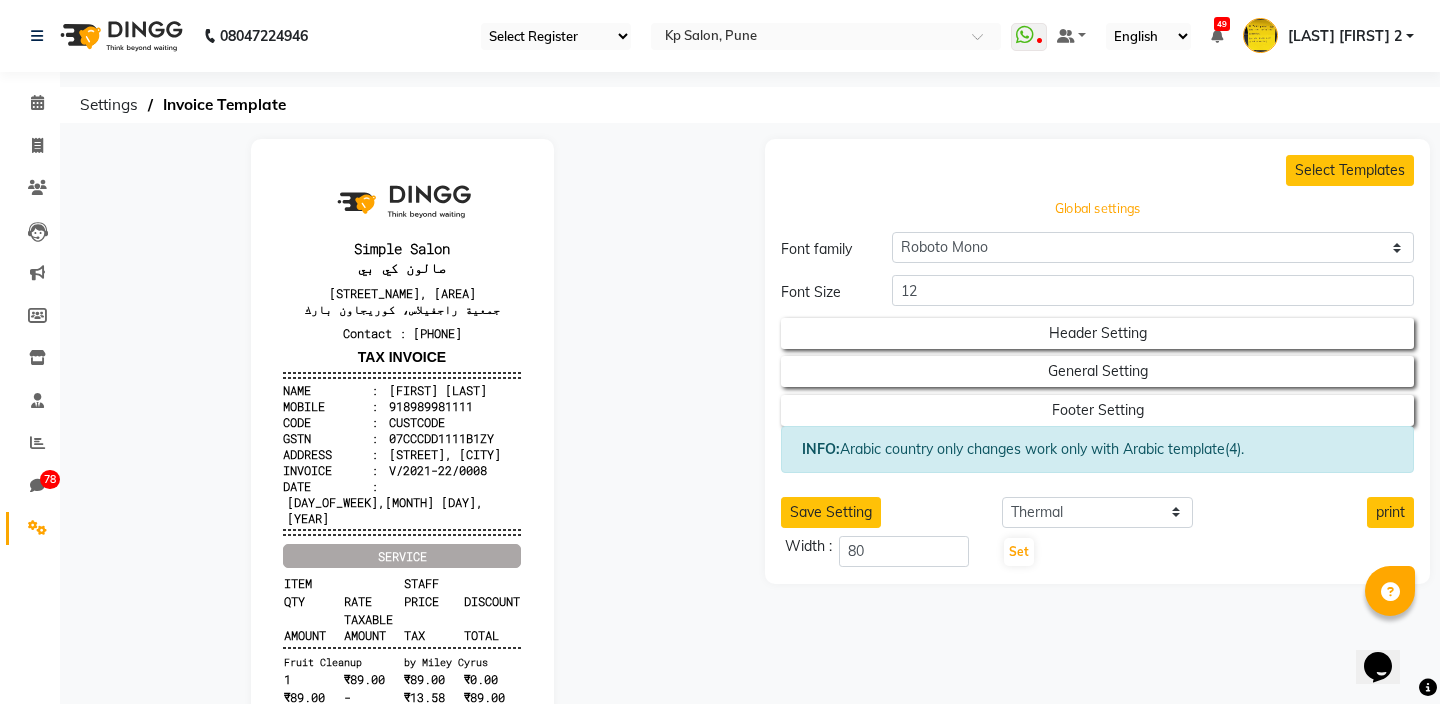click on "Global settings" at bounding box center (1098, 209) 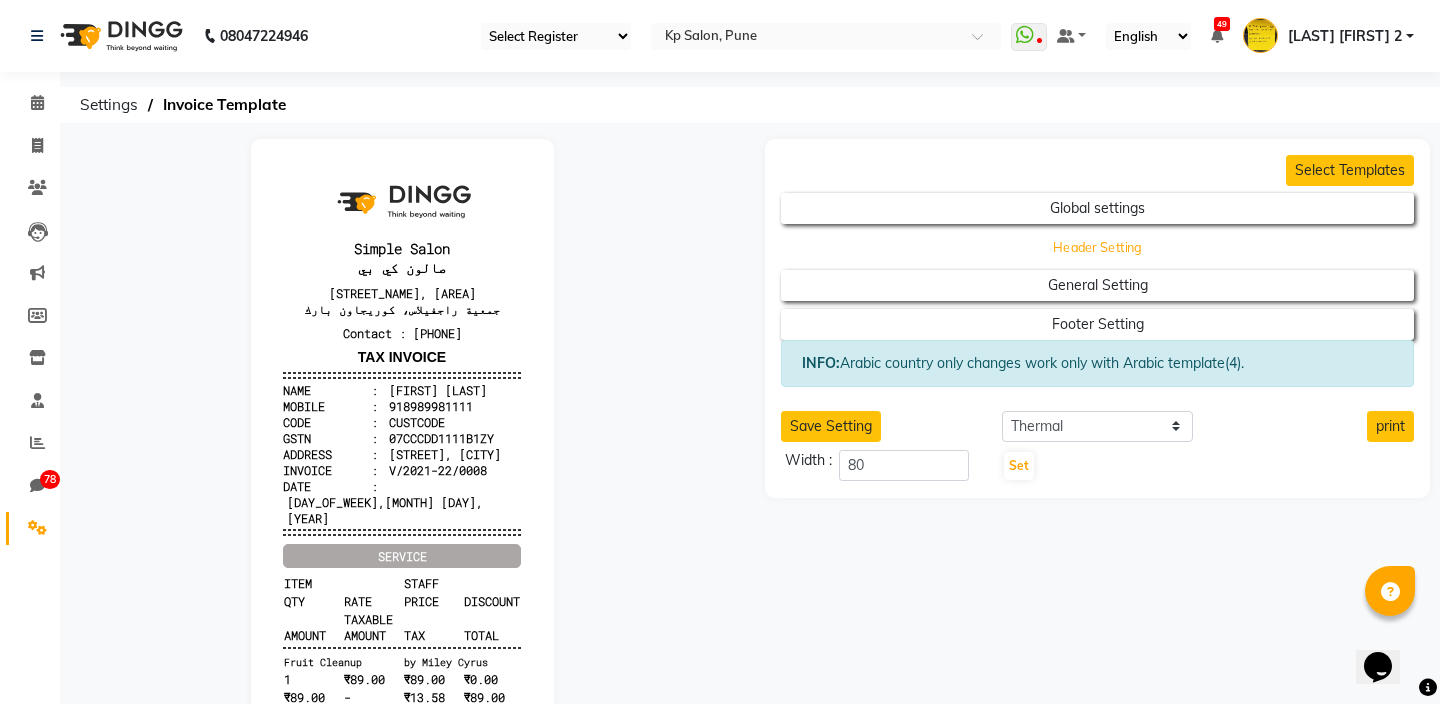 click on "Header Setting" at bounding box center (1097, 208) 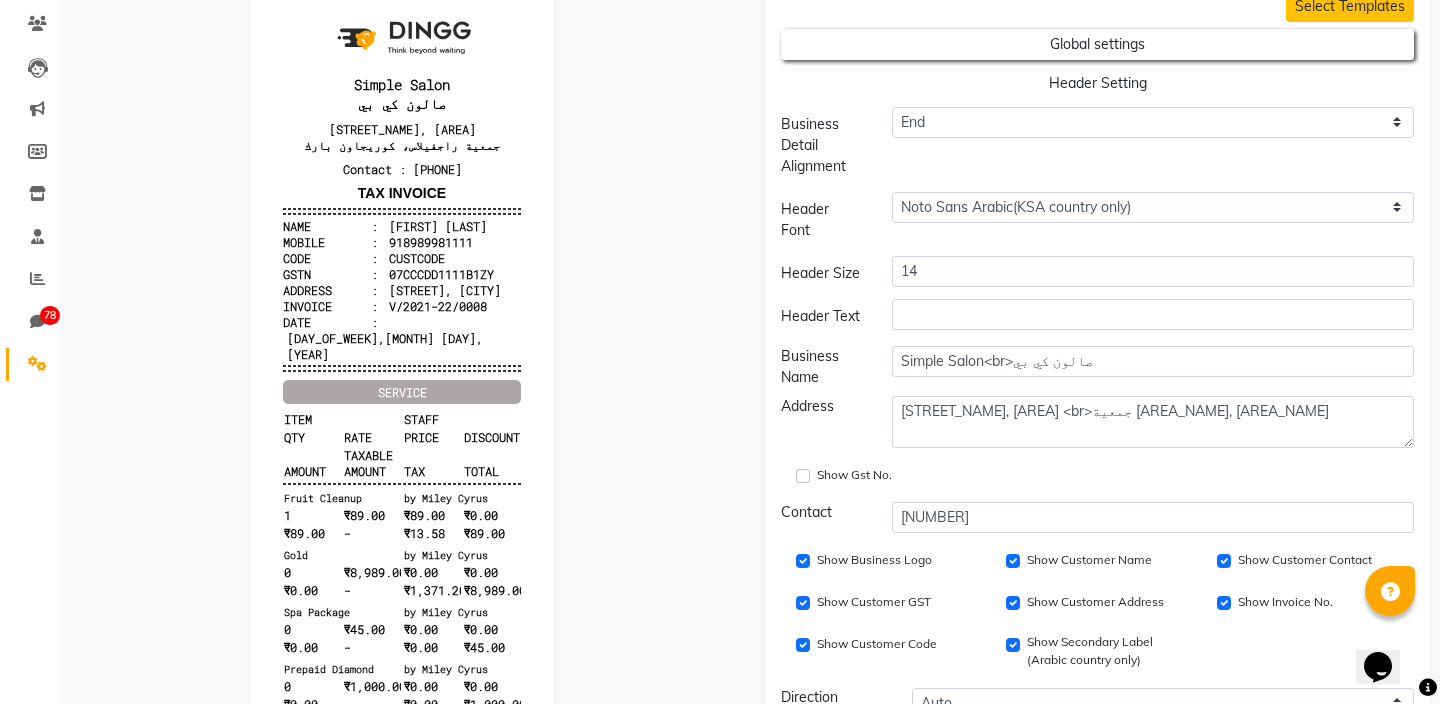 scroll, scrollTop: 165, scrollLeft: 0, axis: vertical 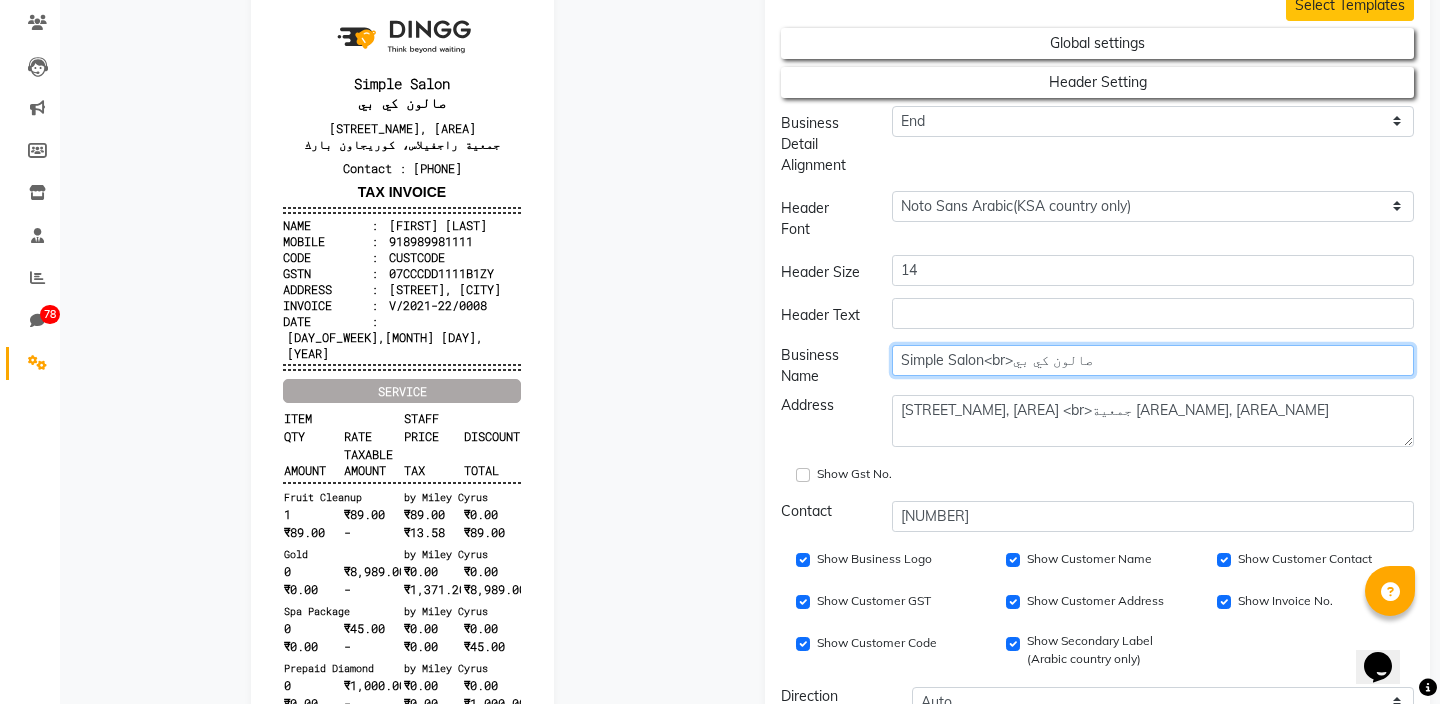 click on "Simple Salon<br>صالون كي بي" 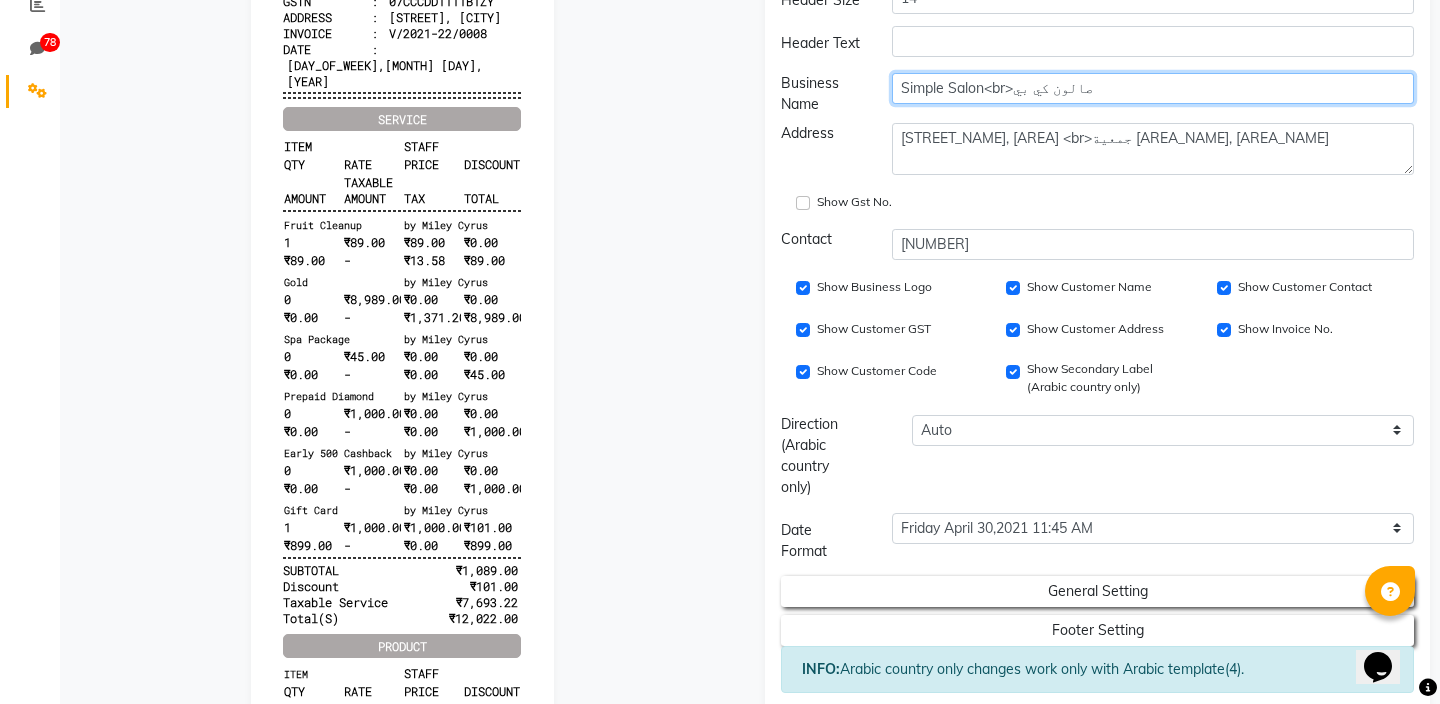 scroll, scrollTop: 442, scrollLeft: 0, axis: vertical 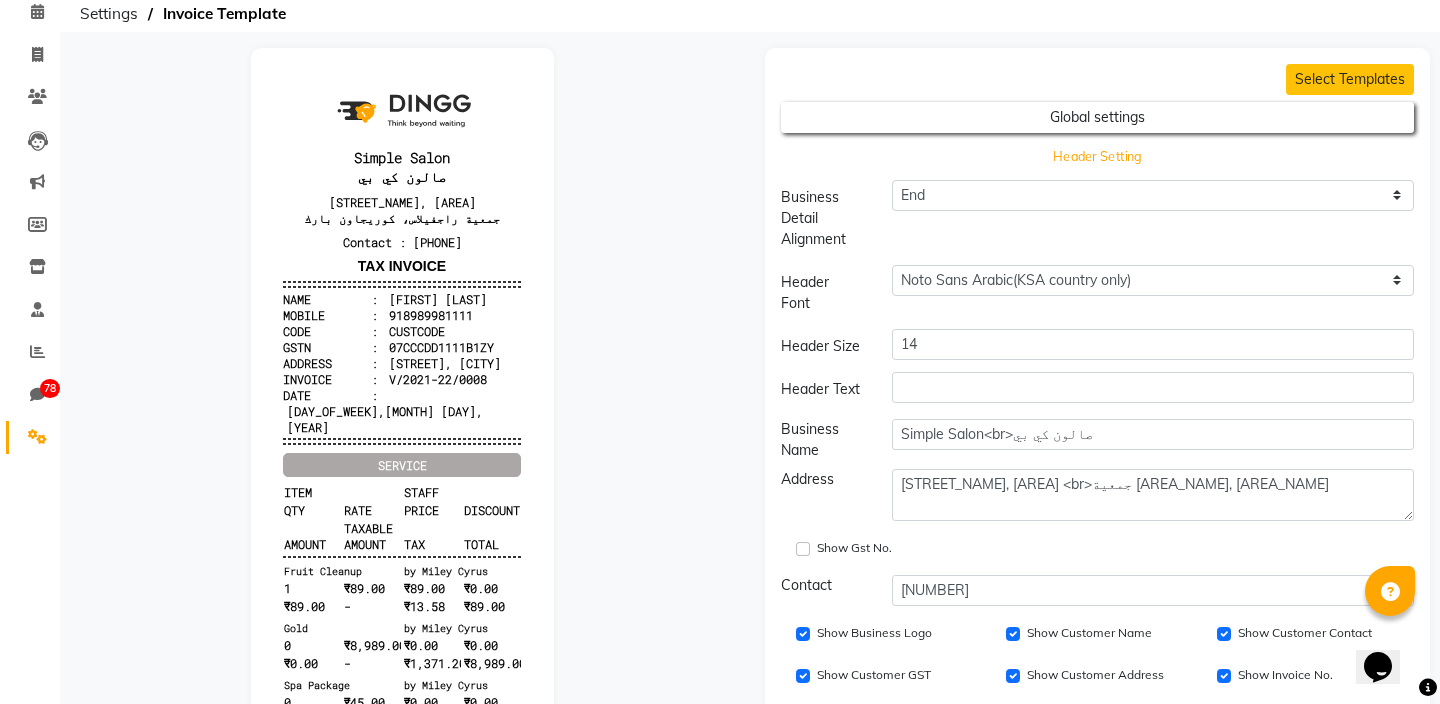 click on "Header Setting" at bounding box center [1097, 117] 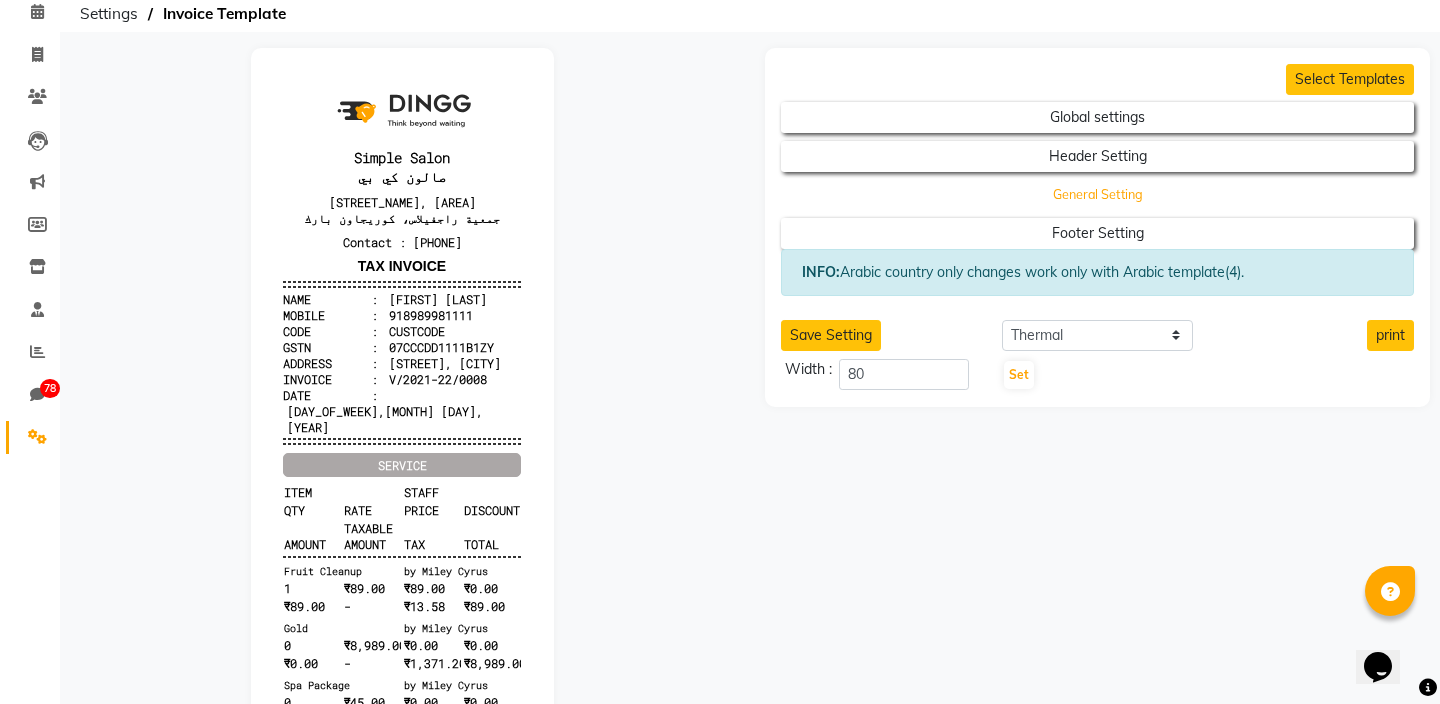 click on "General Setting" at bounding box center [1097, 117] 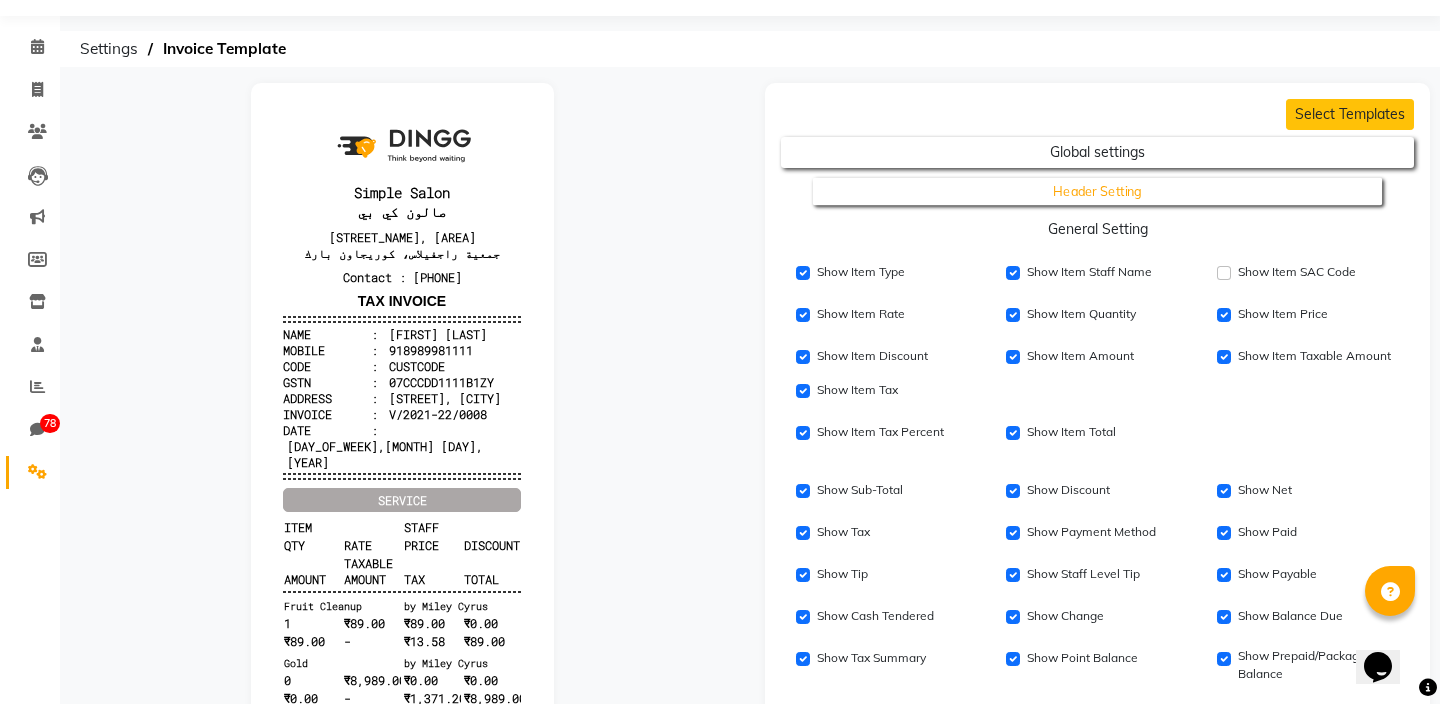 scroll, scrollTop: 43, scrollLeft: 0, axis: vertical 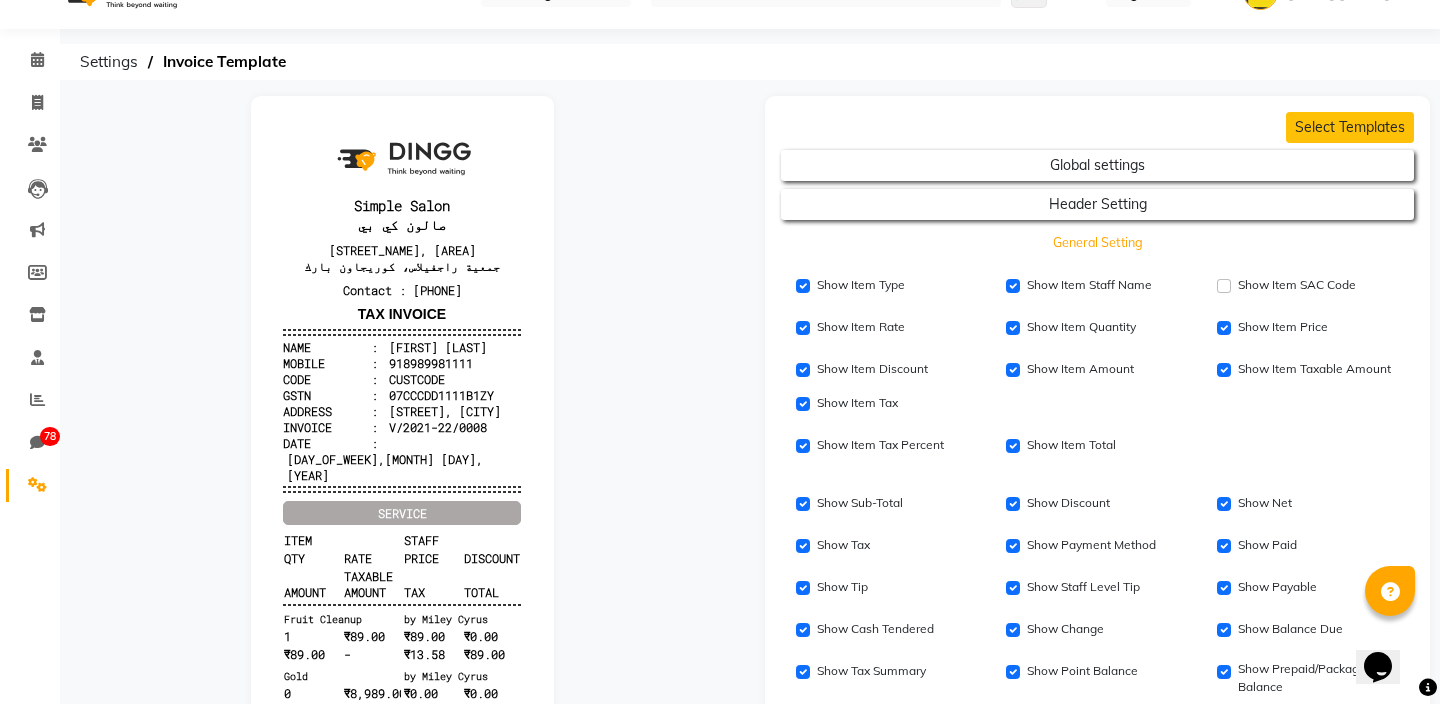 click on "General Setting" at bounding box center [1097, 165] 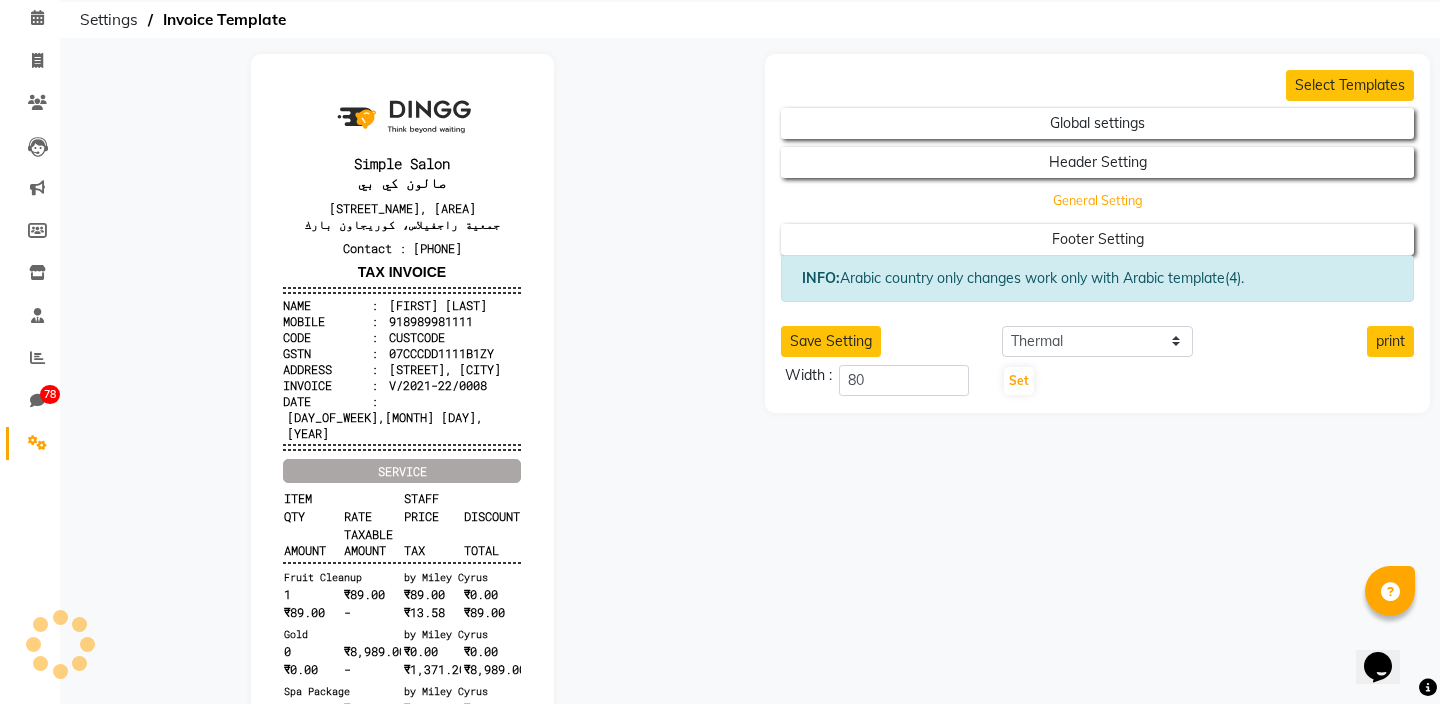 scroll, scrollTop: 89, scrollLeft: 0, axis: vertical 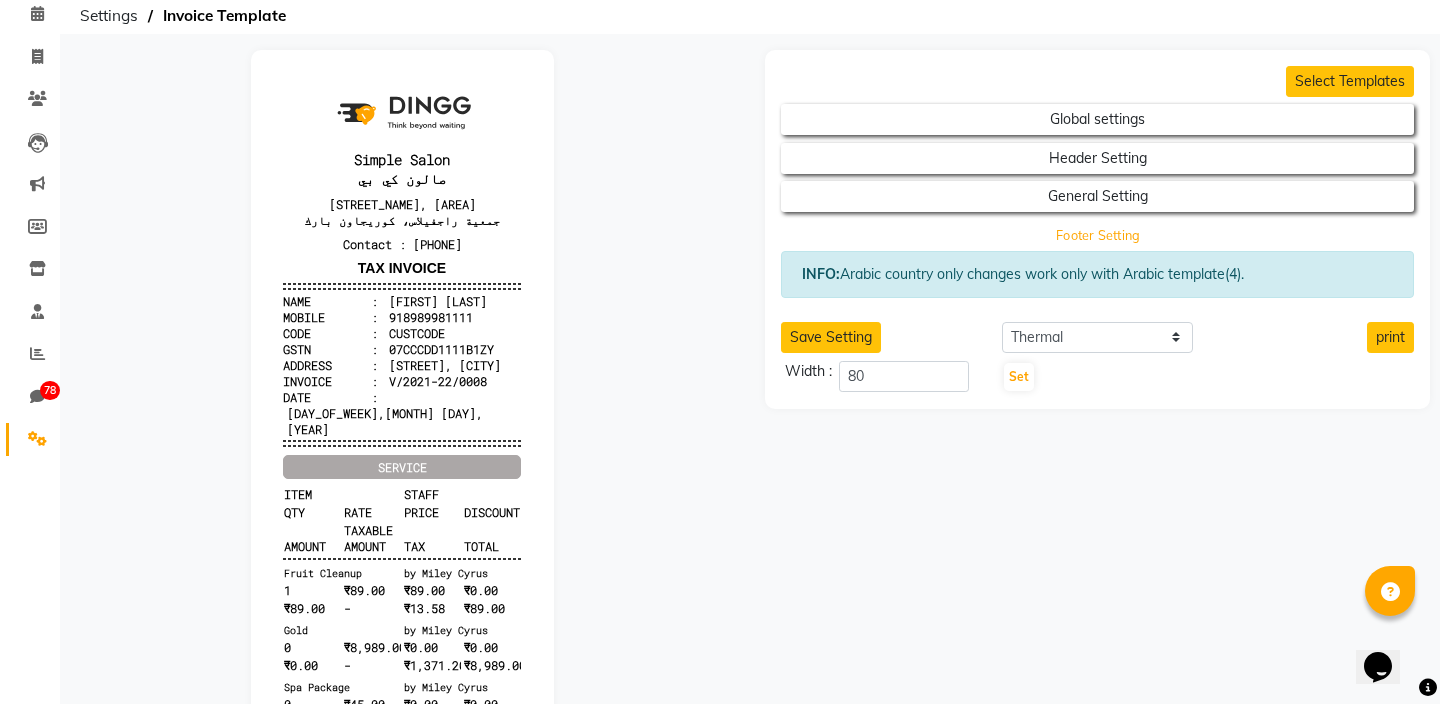 click on "Footer Setting" at bounding box center [1097, 119] 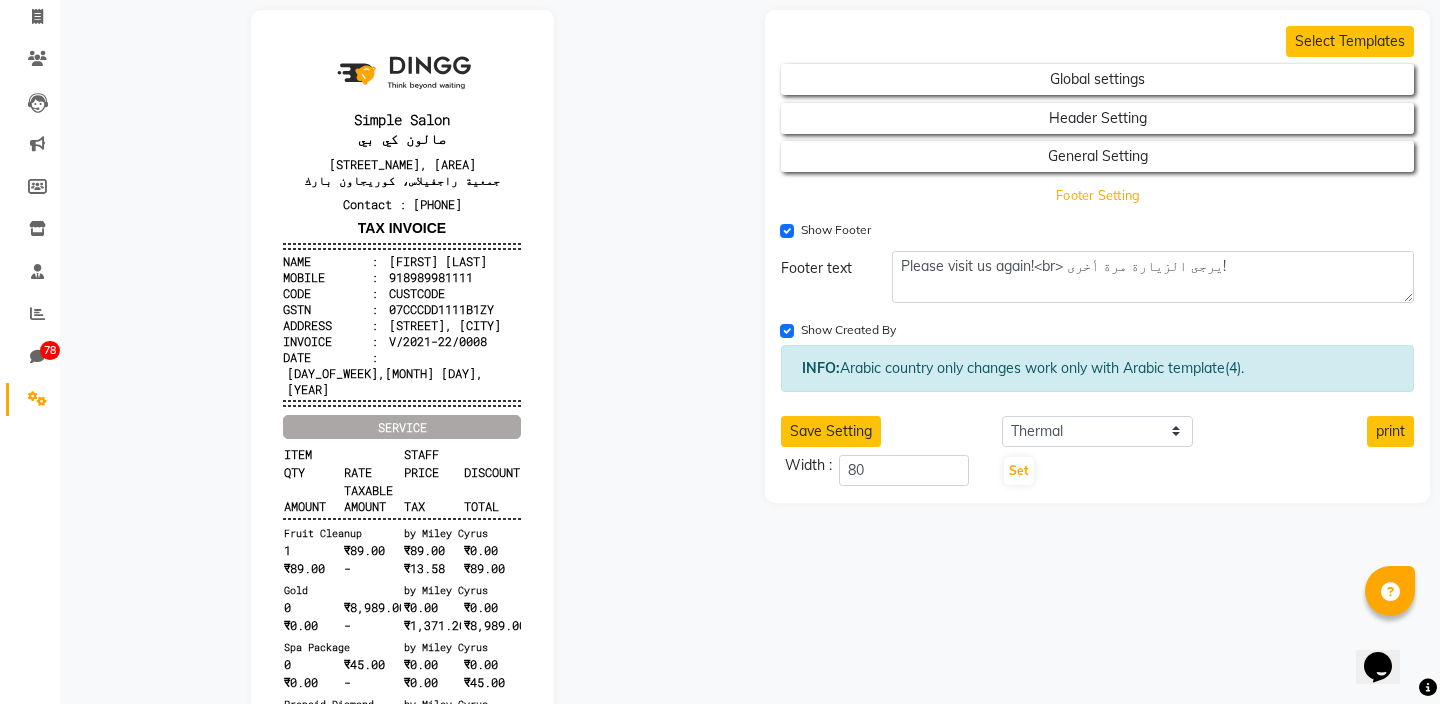 scroll, scrollTop: 152, scrollLeft: 0, axis: vertical 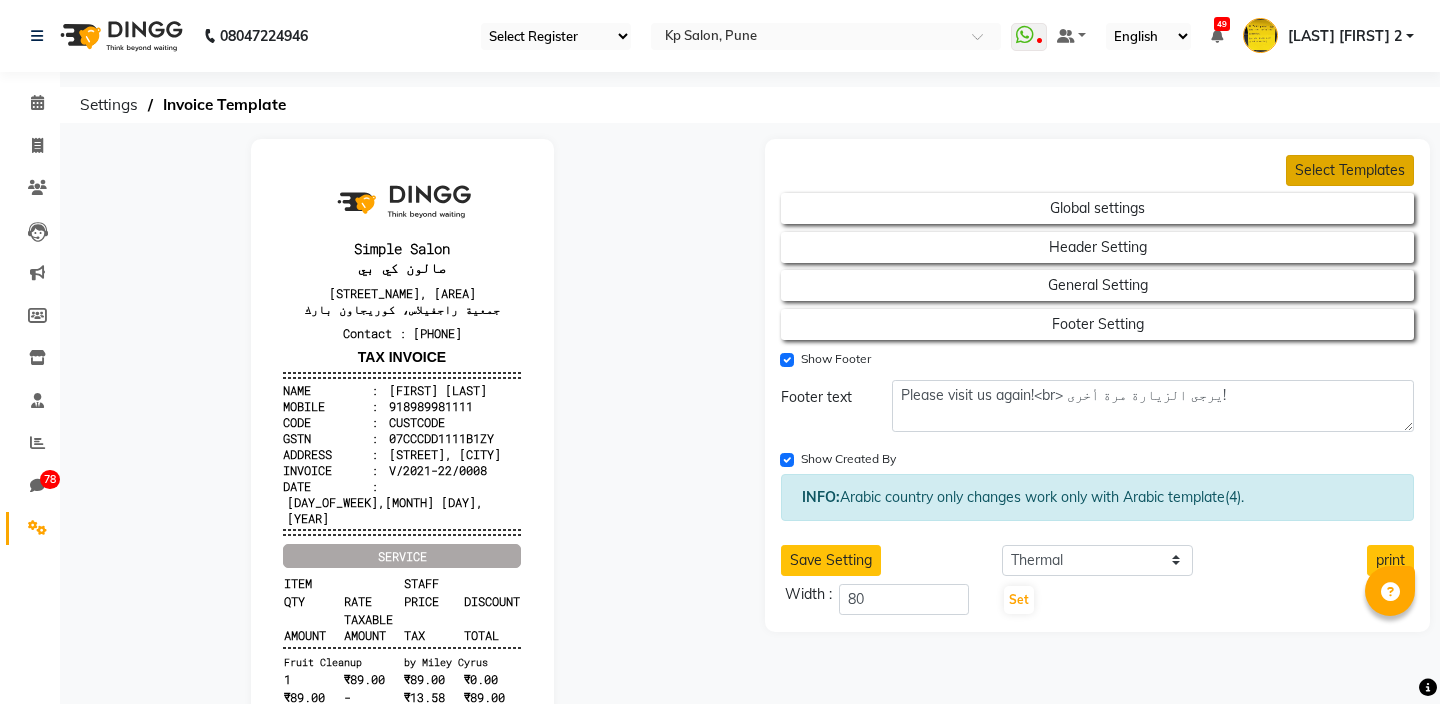 click on "Select Templates" 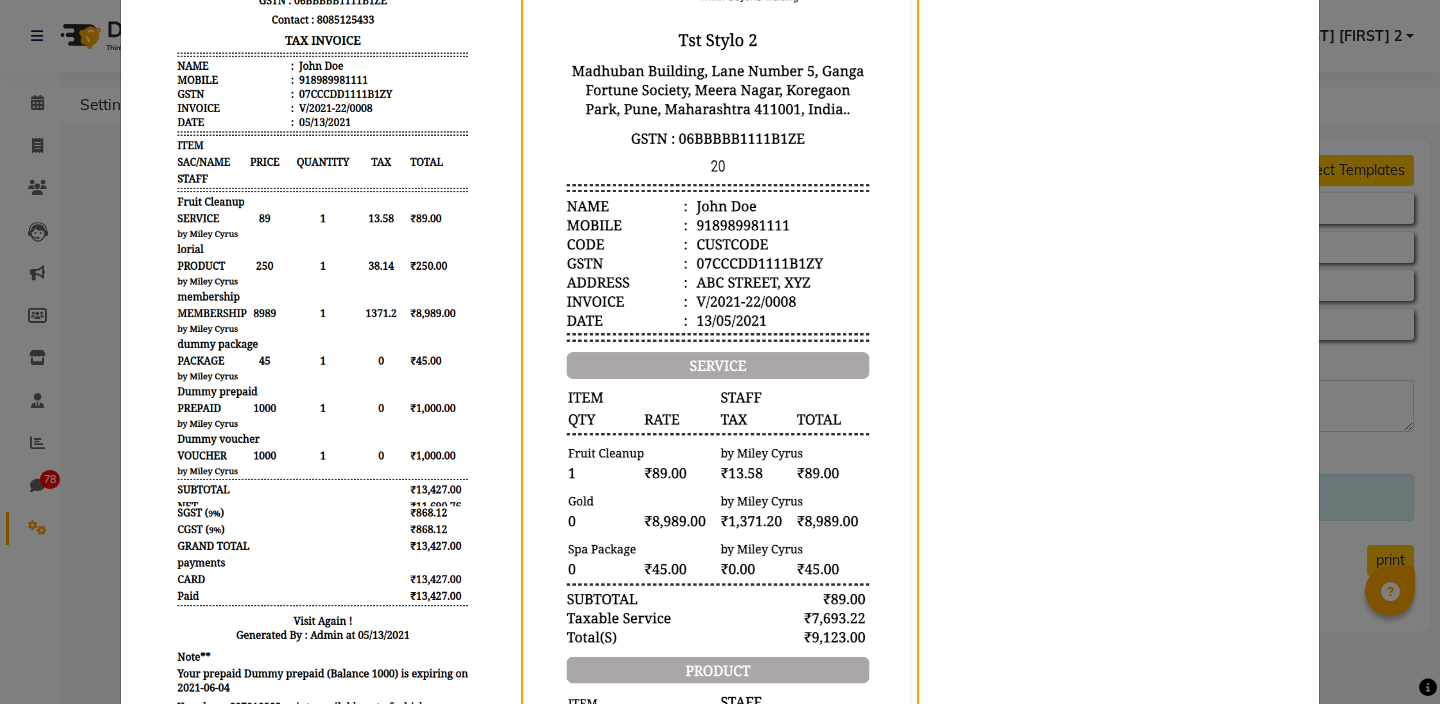 scroll, scrollTop: 1096, scrollLeft: 0, axis: vertical 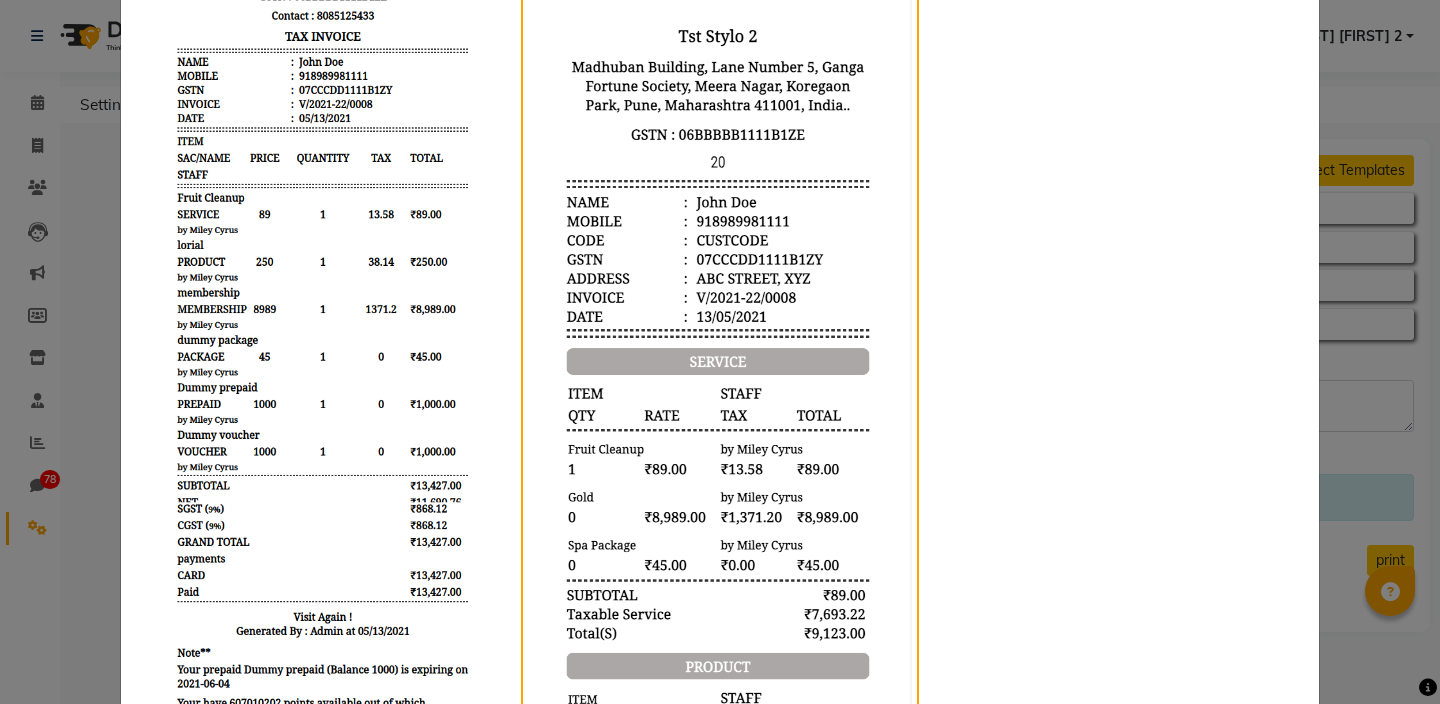 click 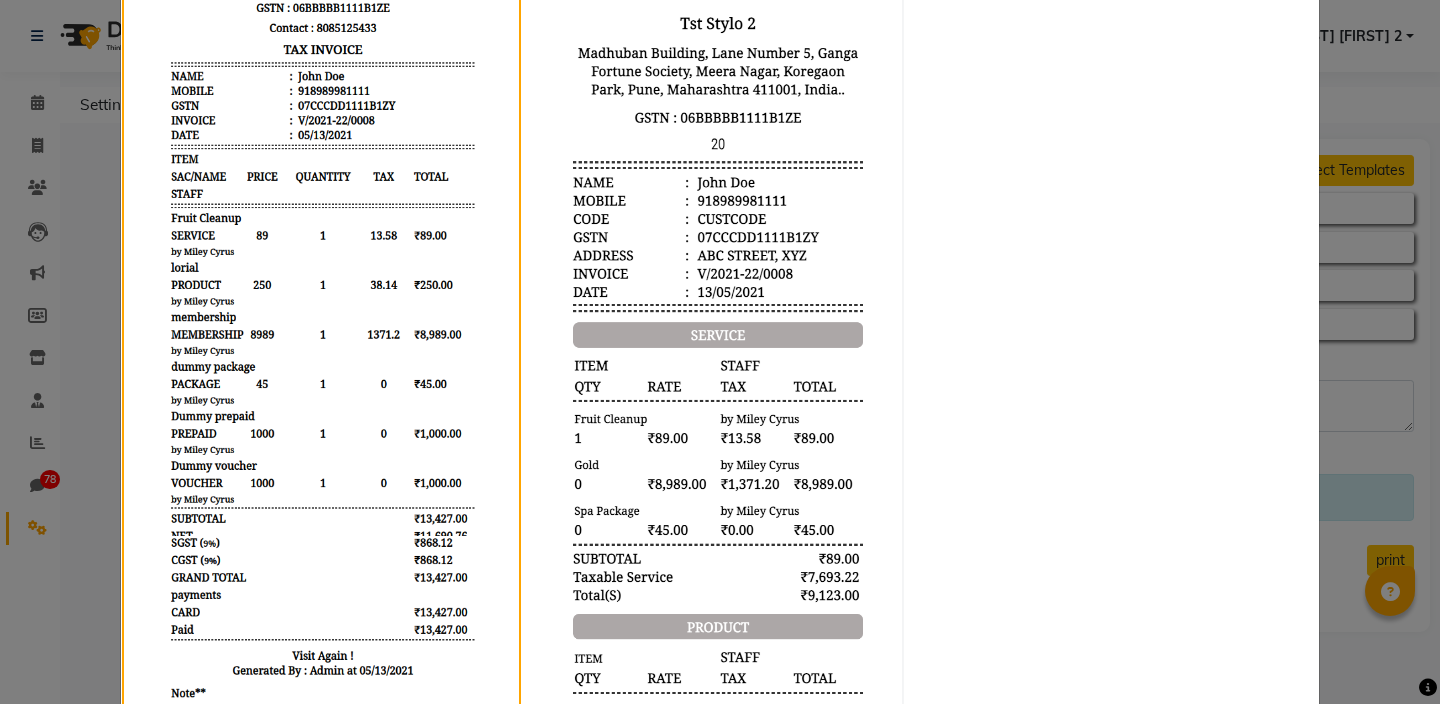 click on "Templates X" 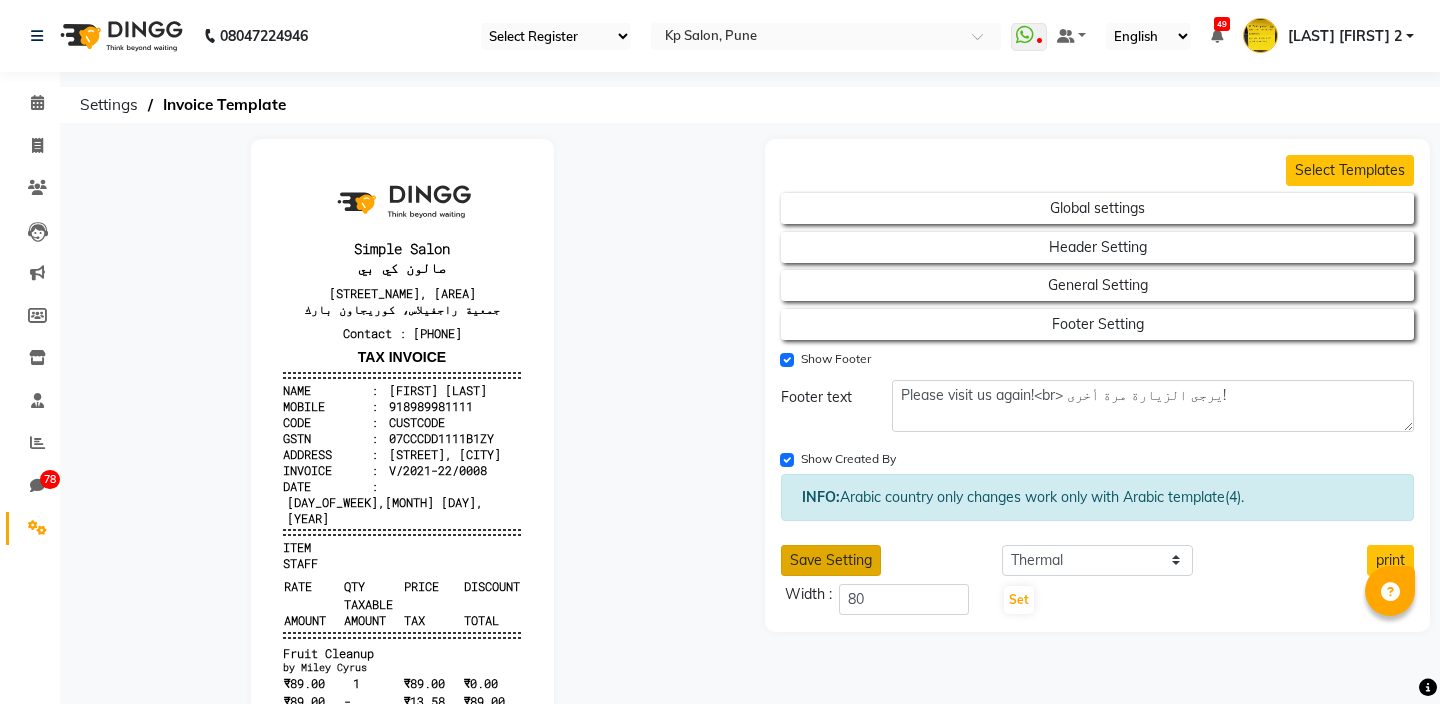 click on "Save Setting" 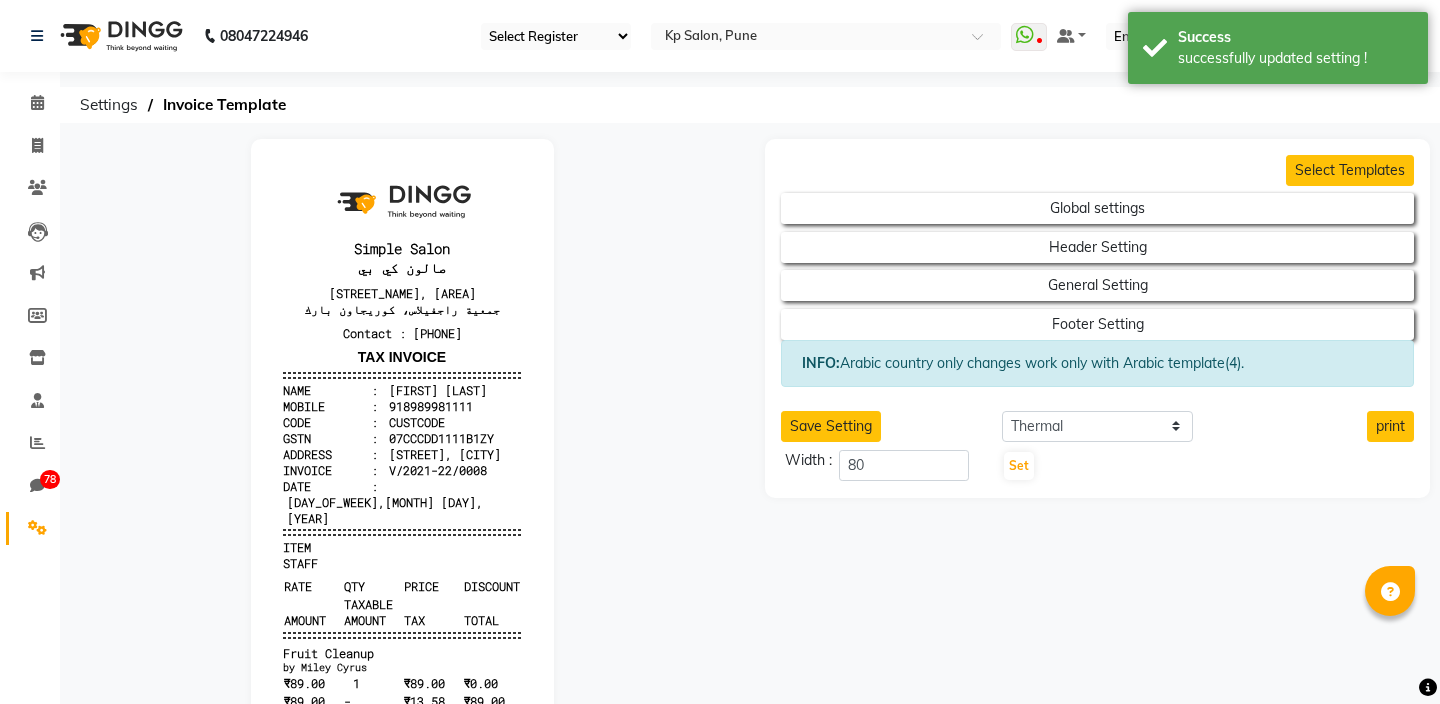scroll, scrollTop: 16, scrollLeft: 0, axis: vertical 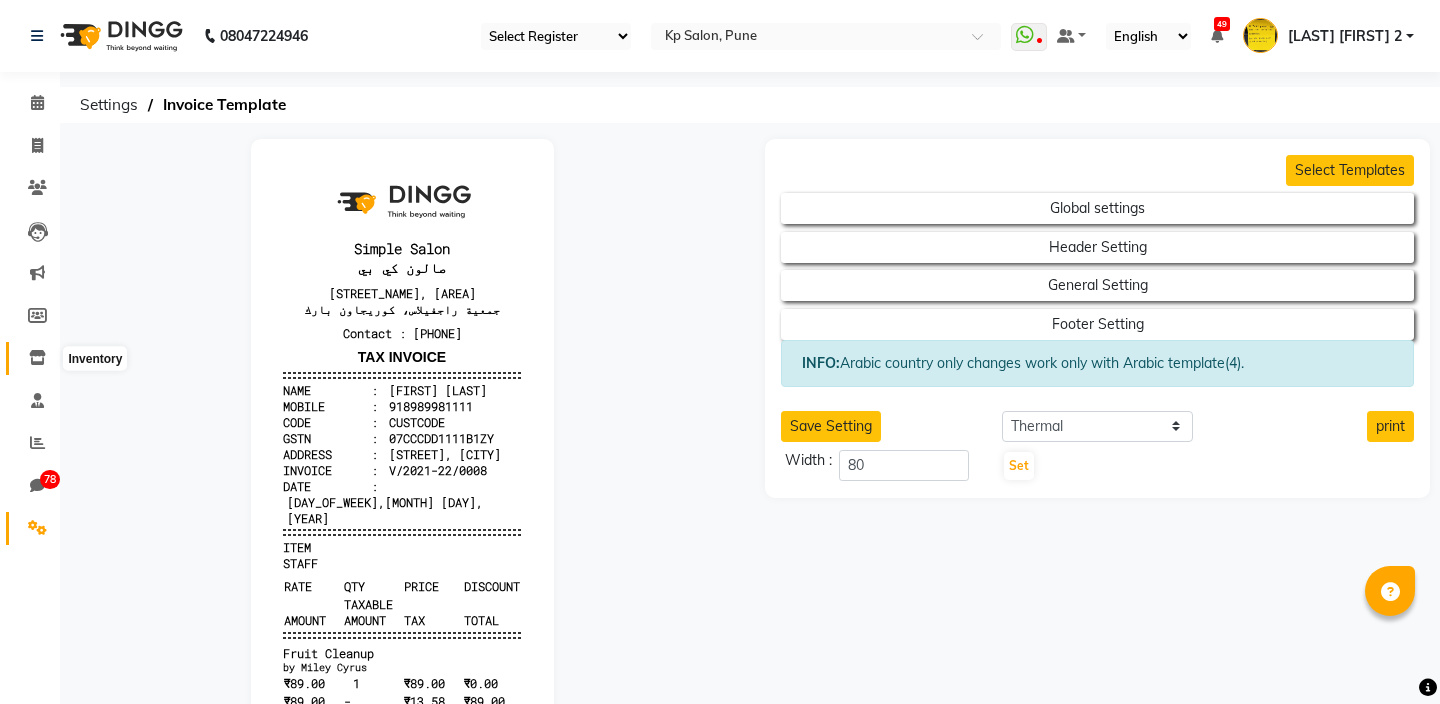 click 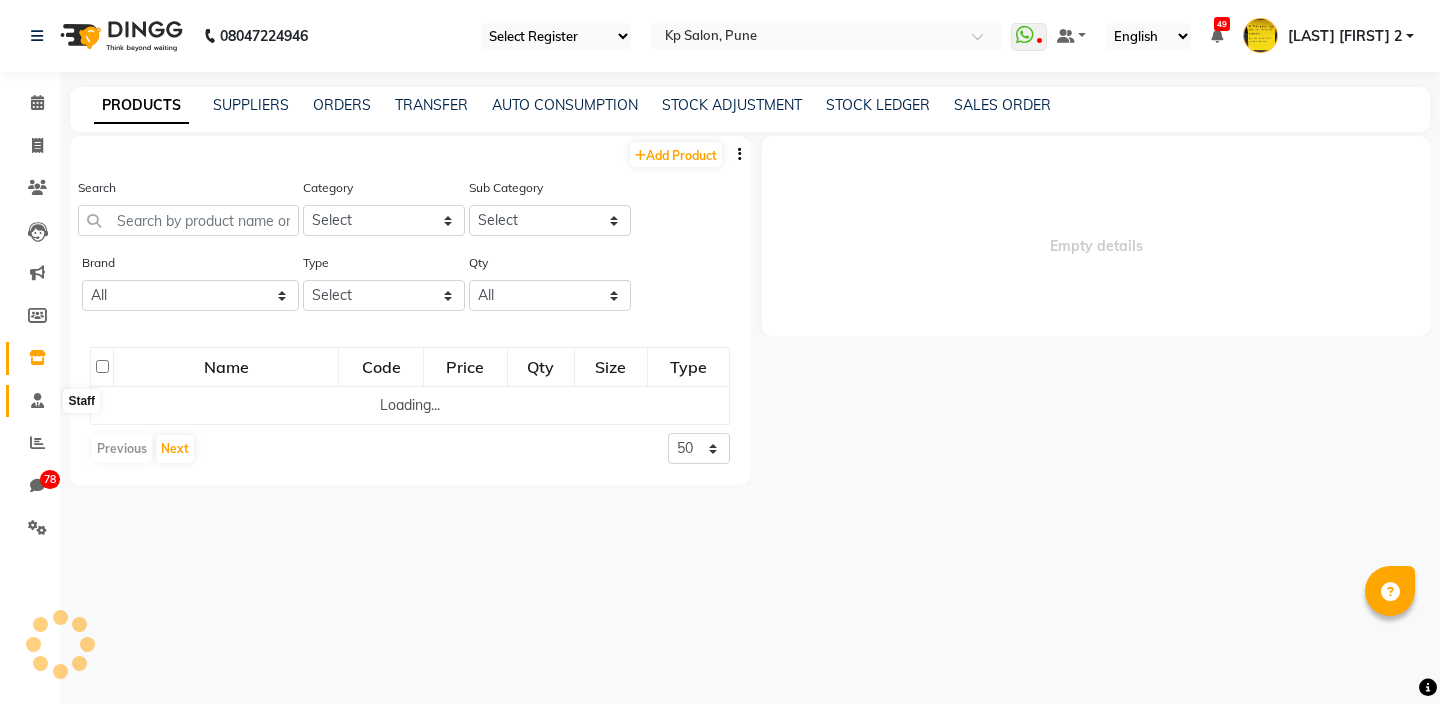 click 